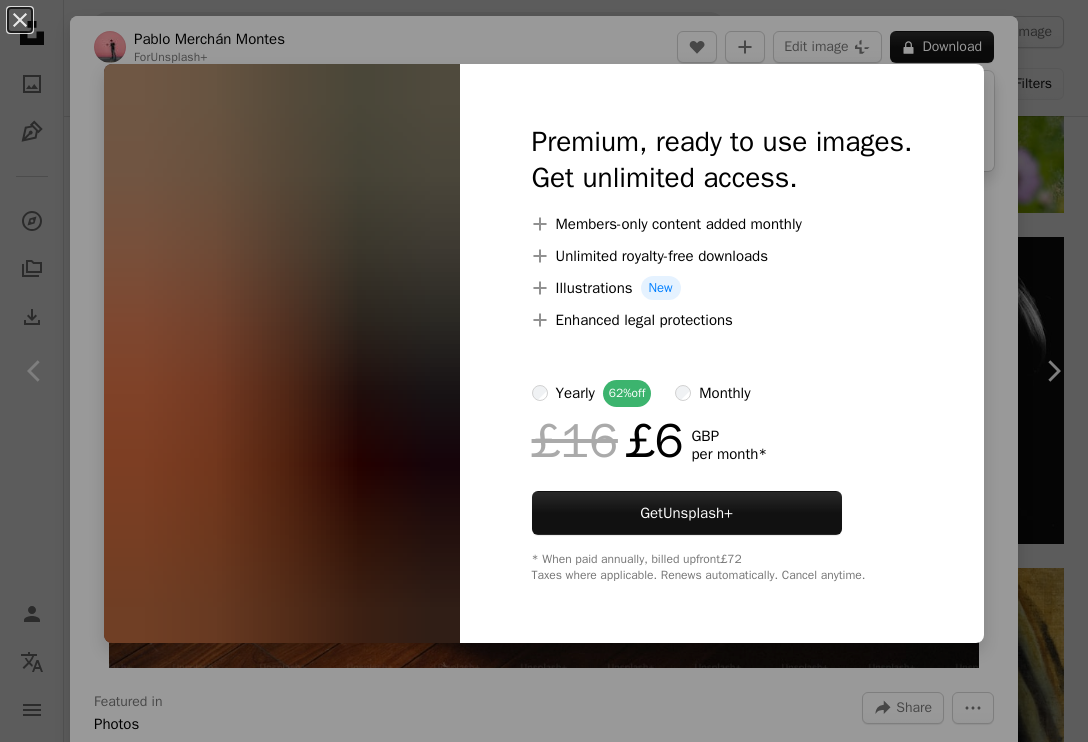 scroll, scrollTop: 51967, scrollLeft: 0, axis: vertical 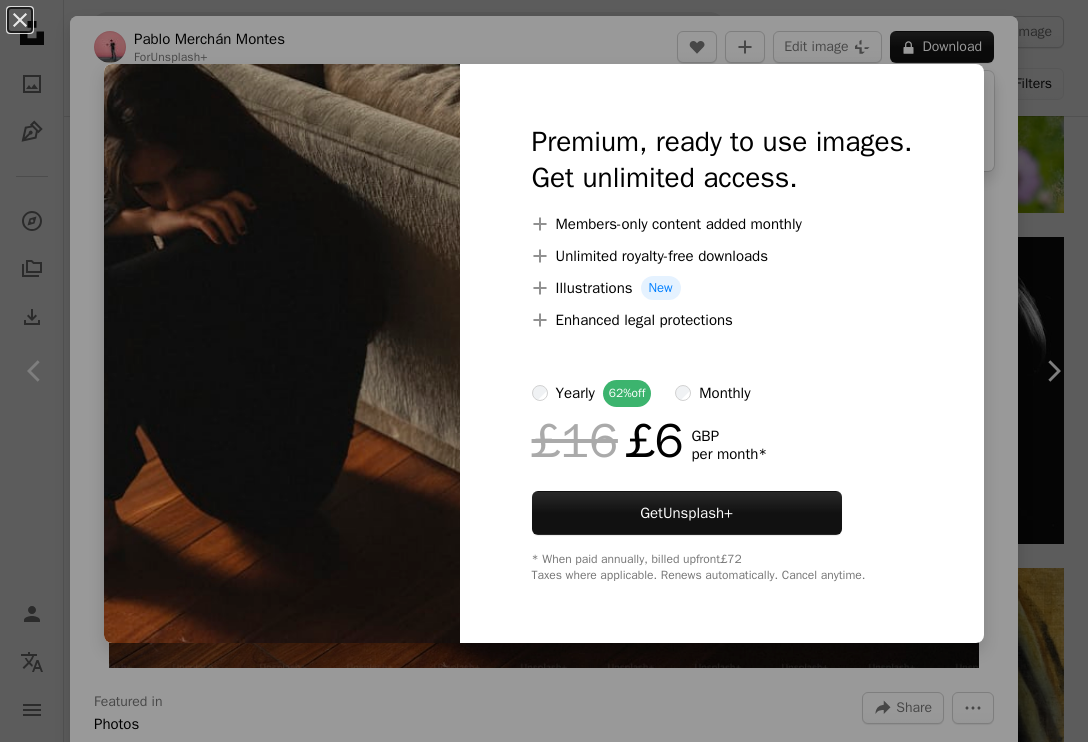 click at bounding box center (282, 353) 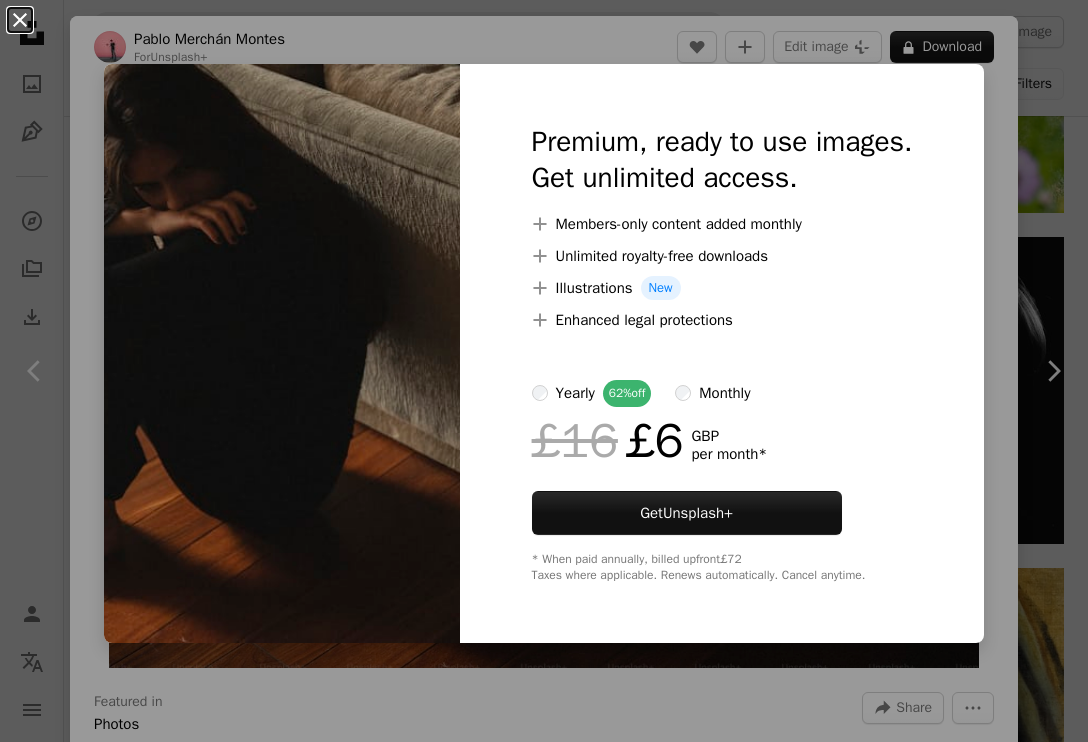 click on "An X shape" at bounding box center [20, 20] 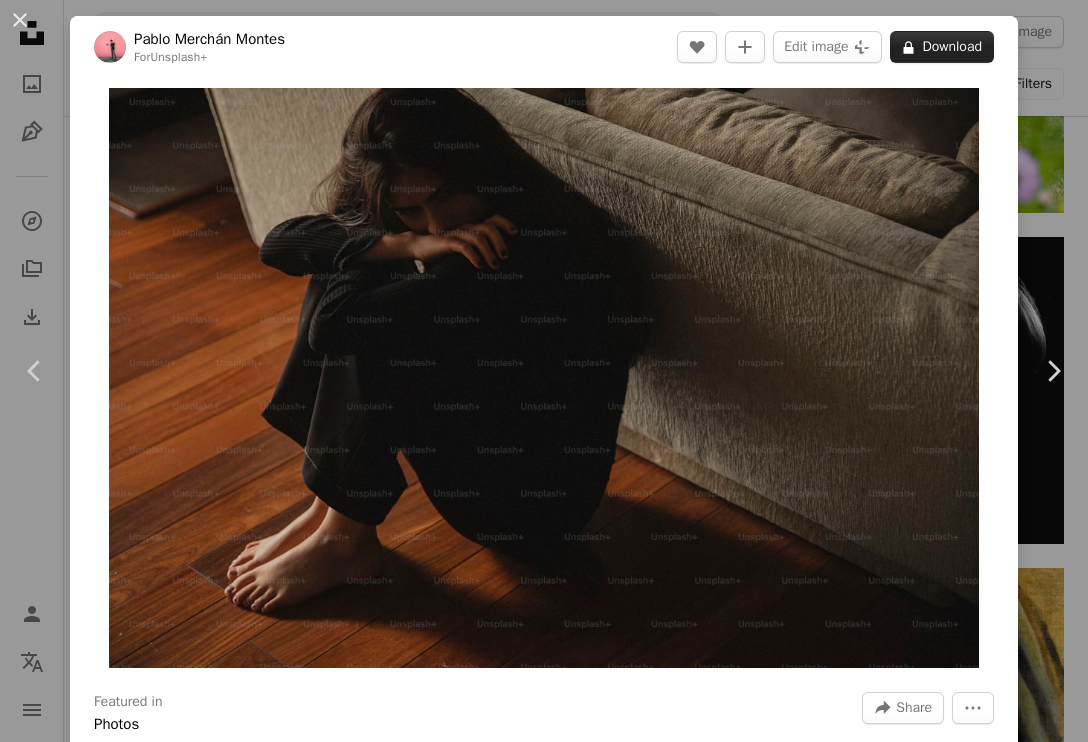 click on "A lock   Download" at bounding box center (942, 47) 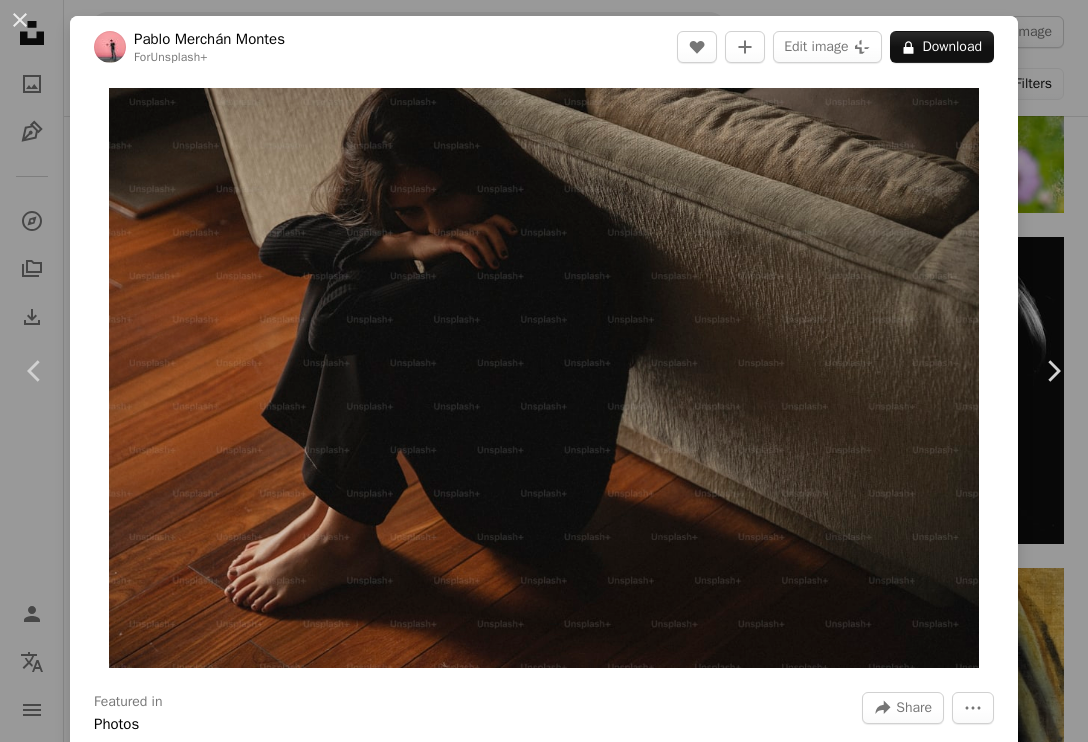 click on "An X shape" at bounding box center [20, 20] 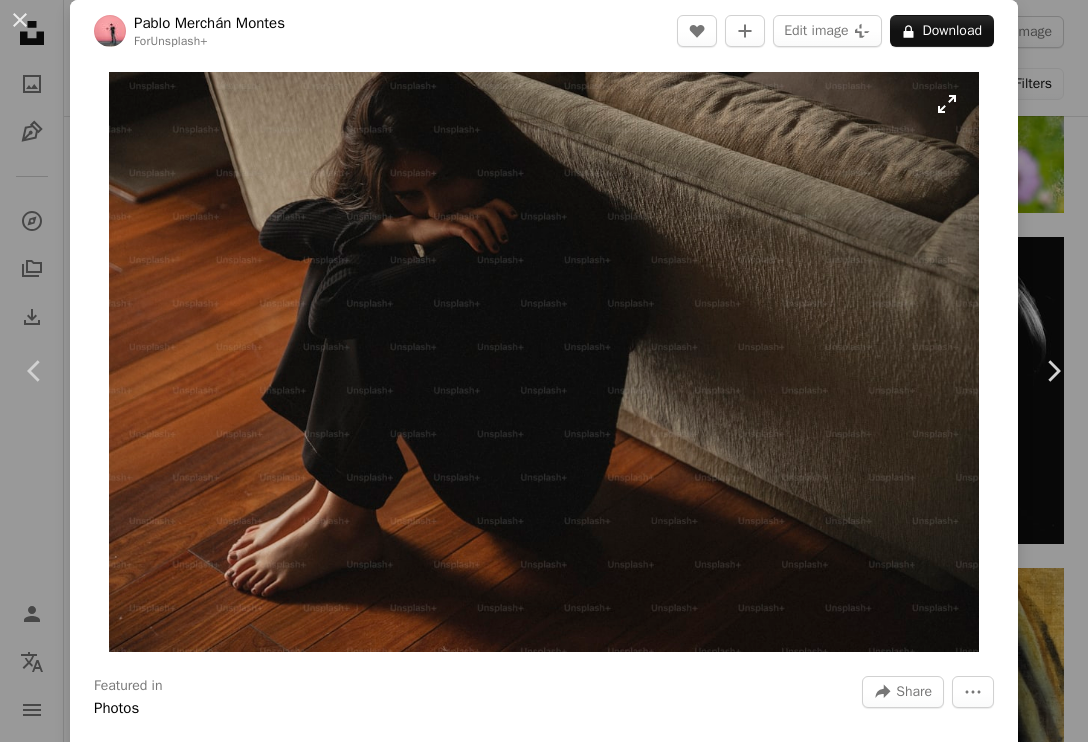 scroll, scrollTop: 23, scrollLeft: 0, axis: vertical 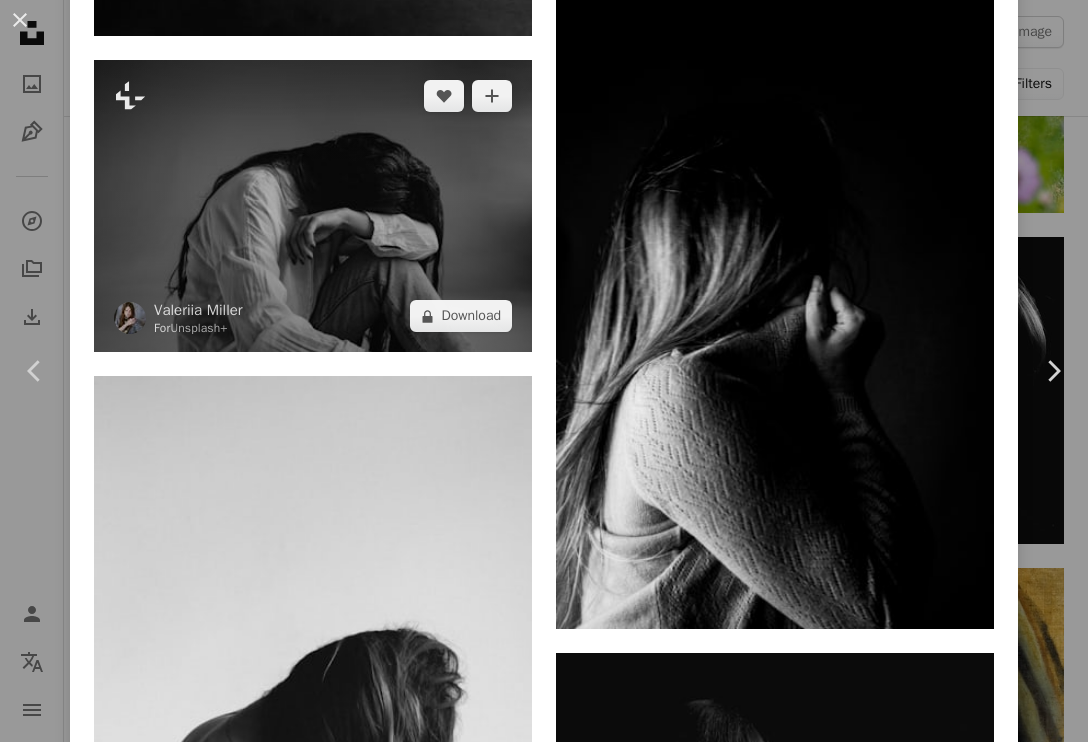click at bounding box center [313, 206] 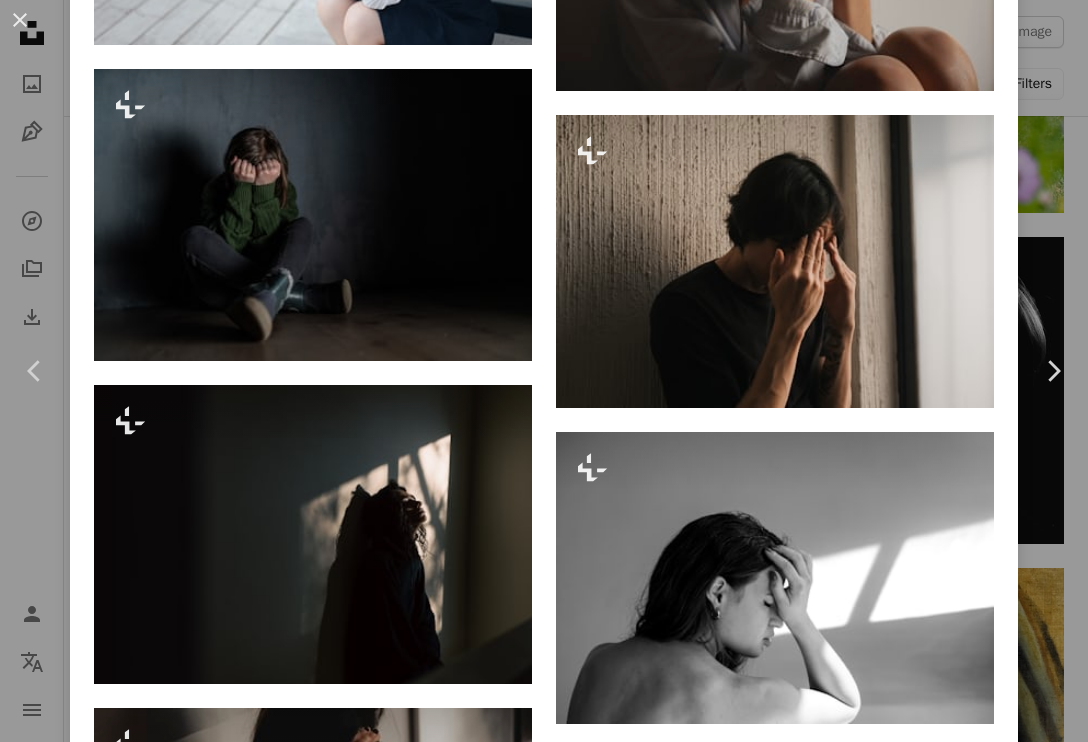 scroll, scrollTop: 0, scrollLeft: 0, axis: both 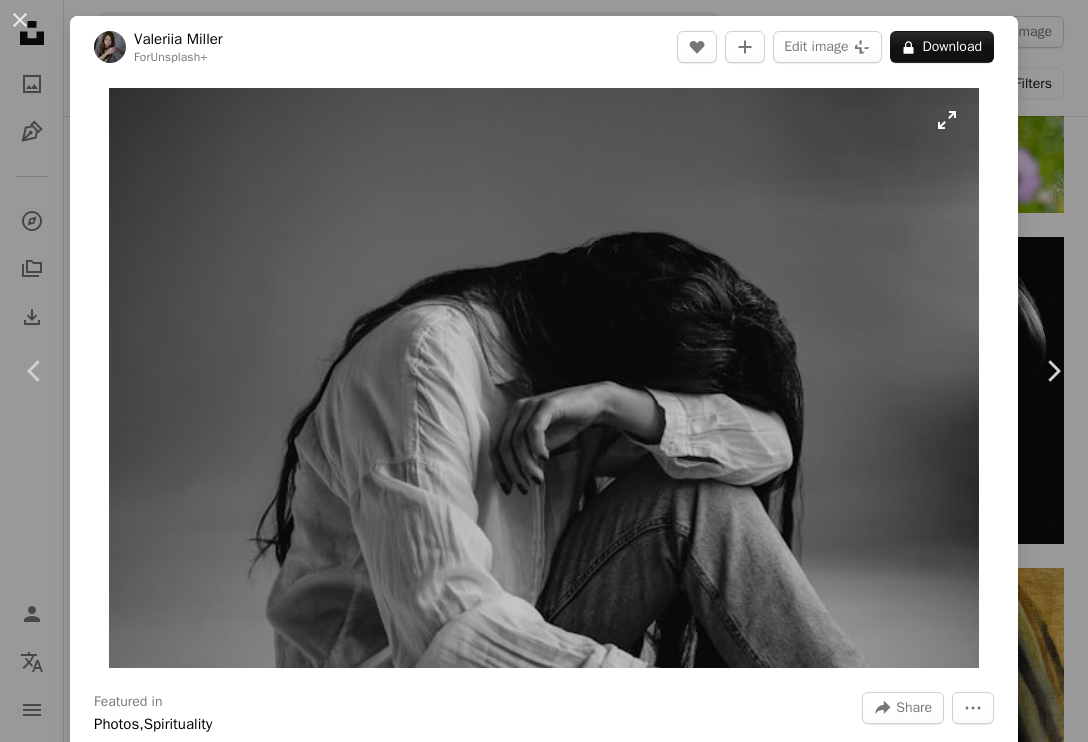 click at bounding box center [544, 378] 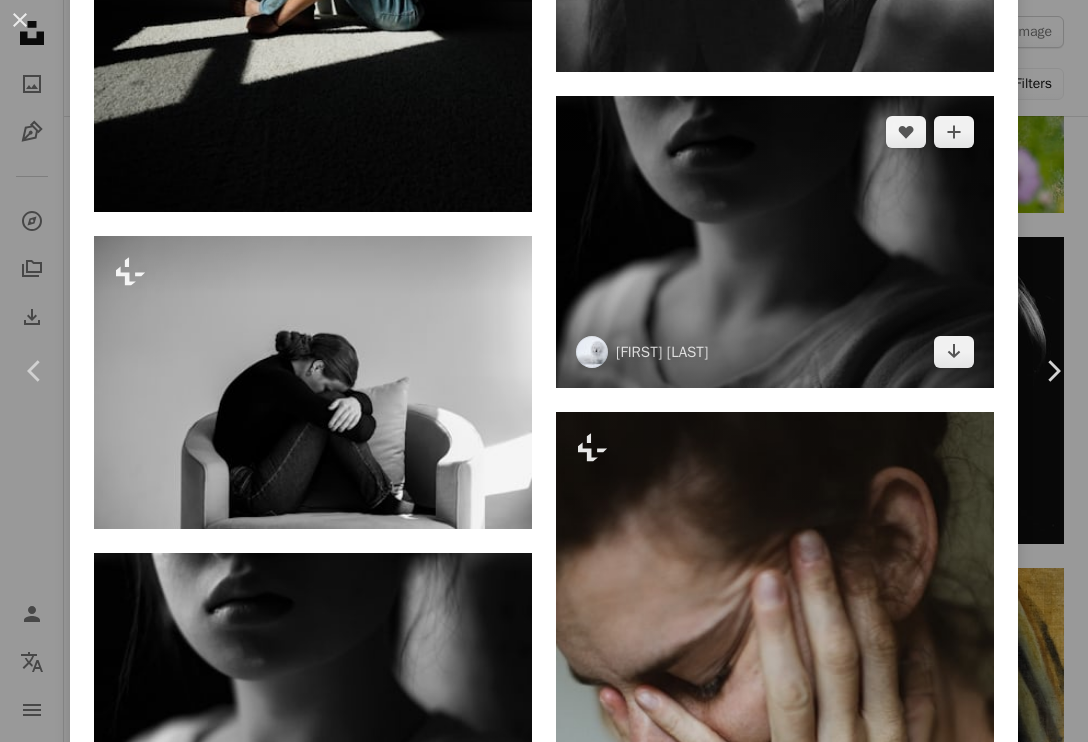 scroll, scrollTop: 10768, scrollLeft: 0, axis: vertical 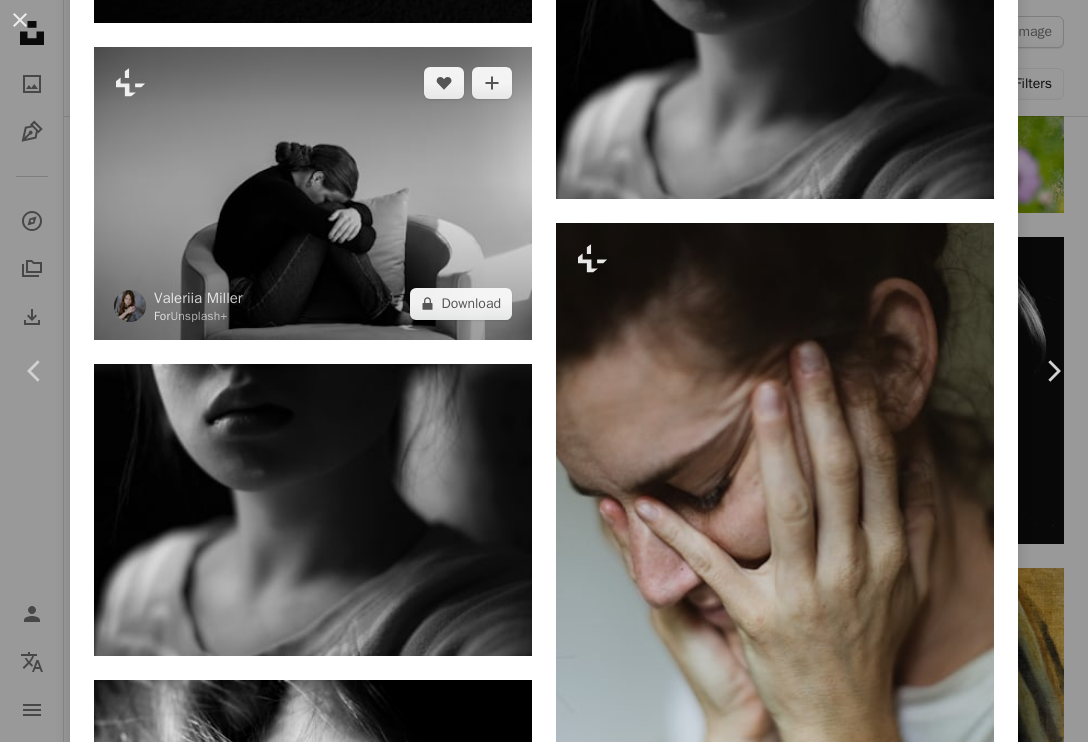 click at bounding box center [313, 193] 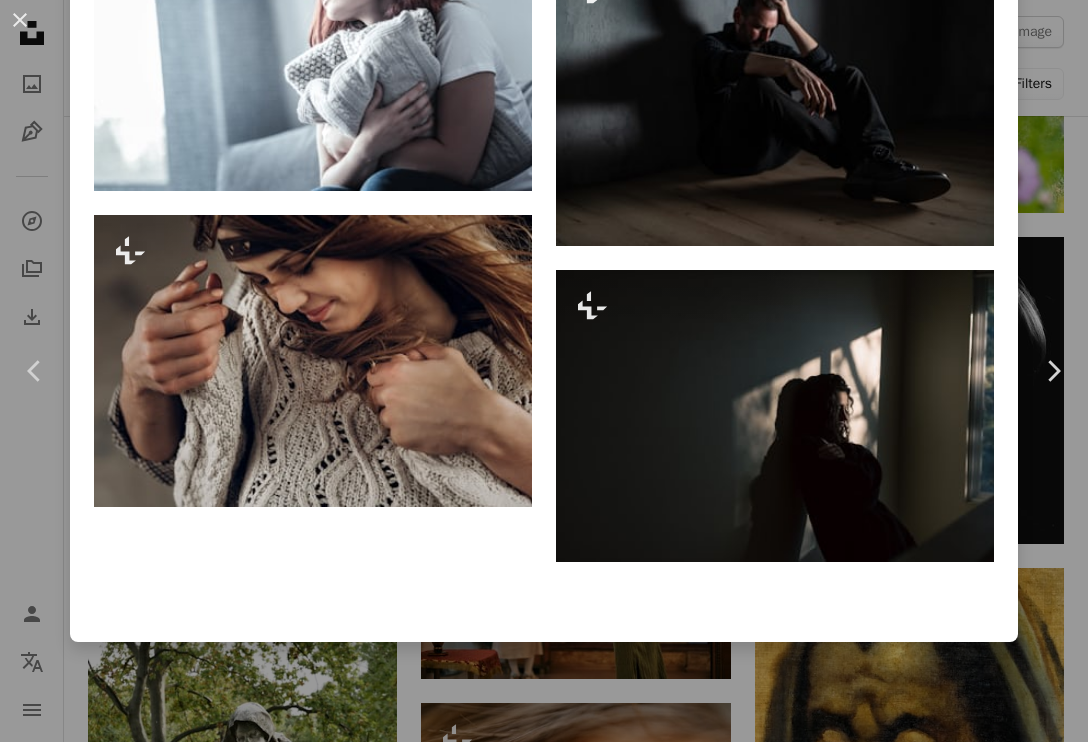 scroll, scrollTop: 0, scrollLeft: 0, axis: both 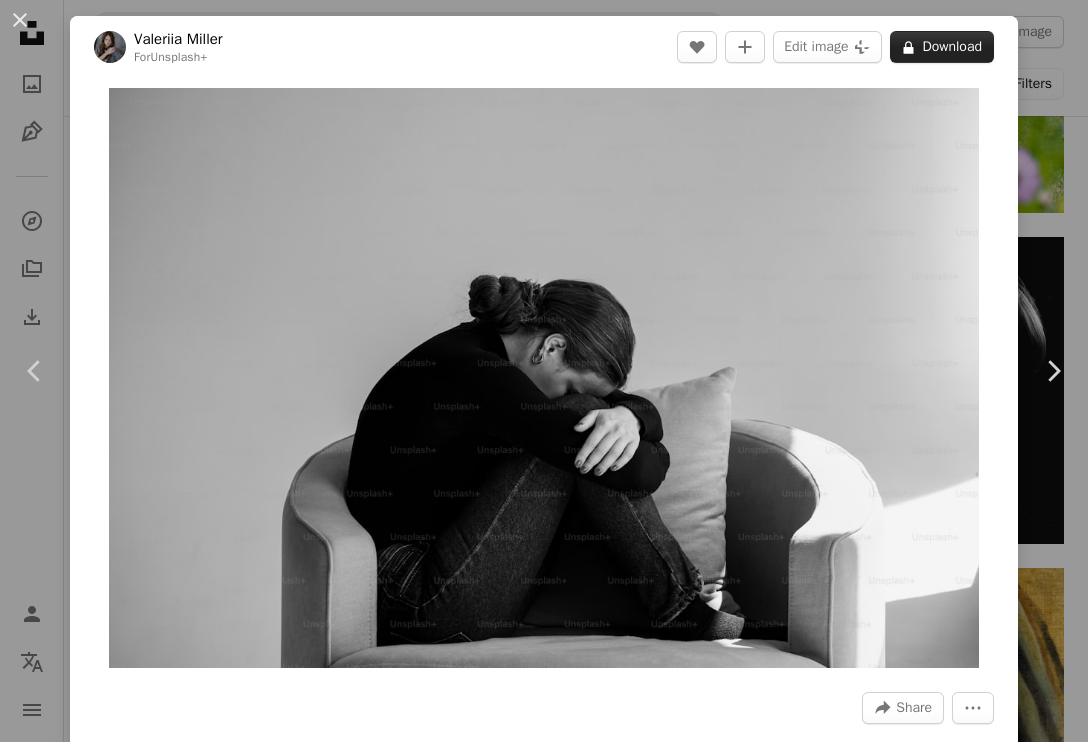 click on "A lock   Download" at bounding box center (942, 47) 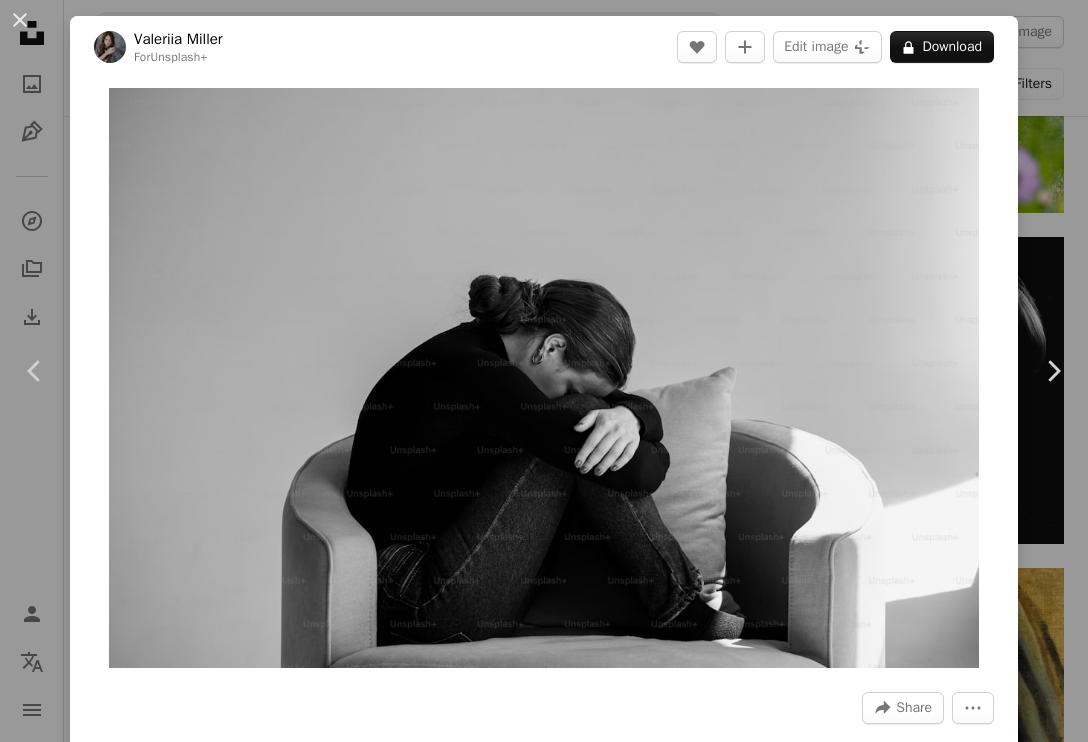 click on "An X shape" at bounding box center (20, 20) 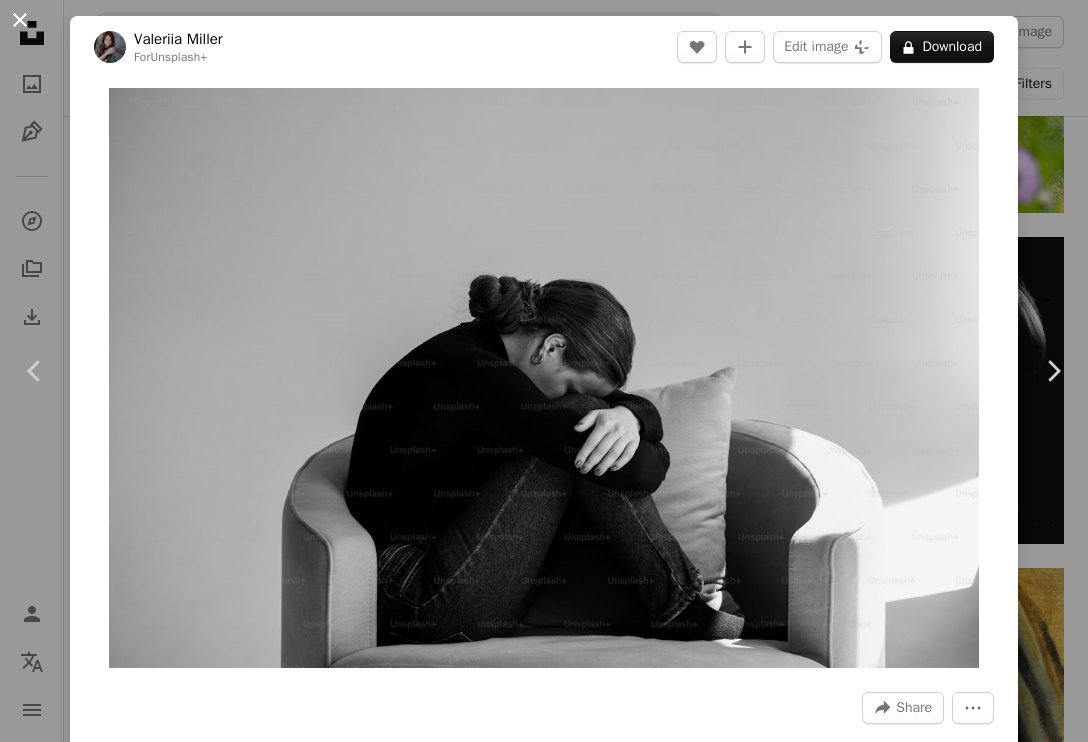 click on "An X shape" at bounding box center (20, 20) 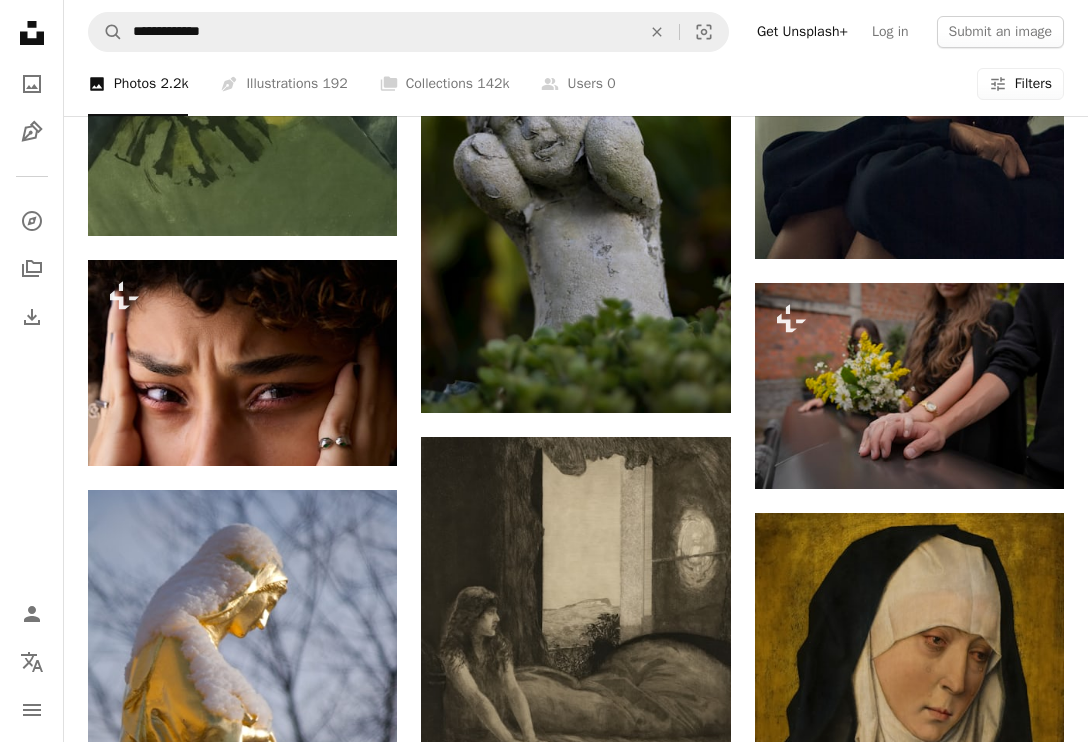 scroll, scrollTop: 49545, scrollLeft: 0, axis: vertical 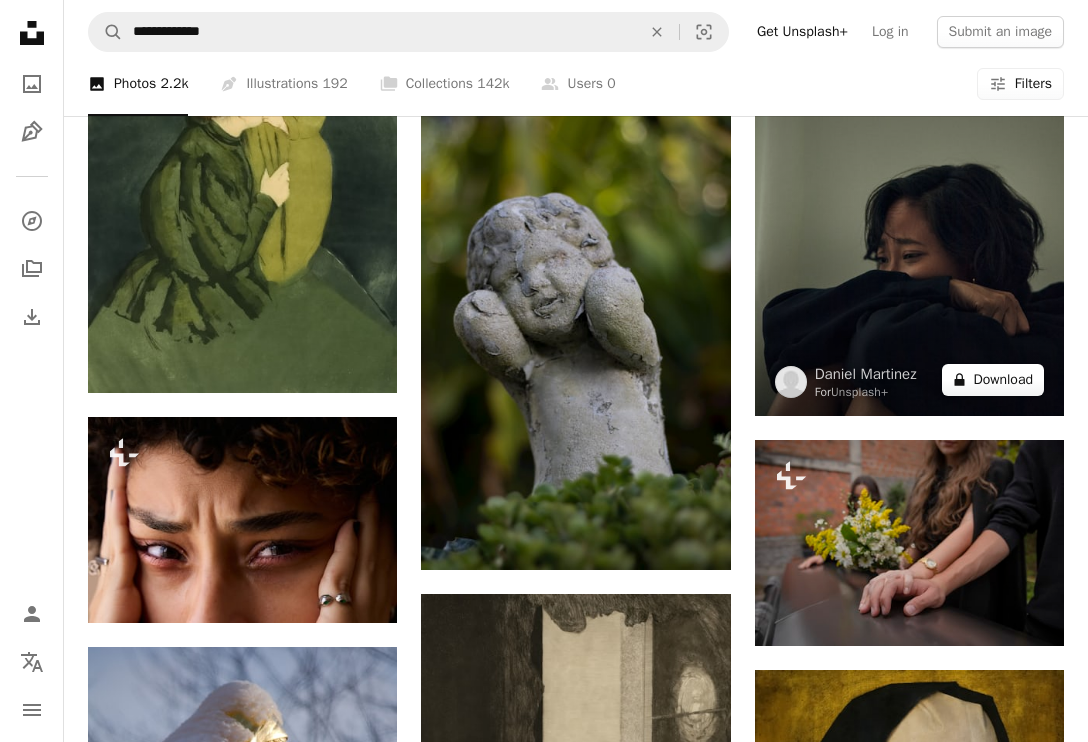 click on "A lock   Download" at bounding box center [993, 380] 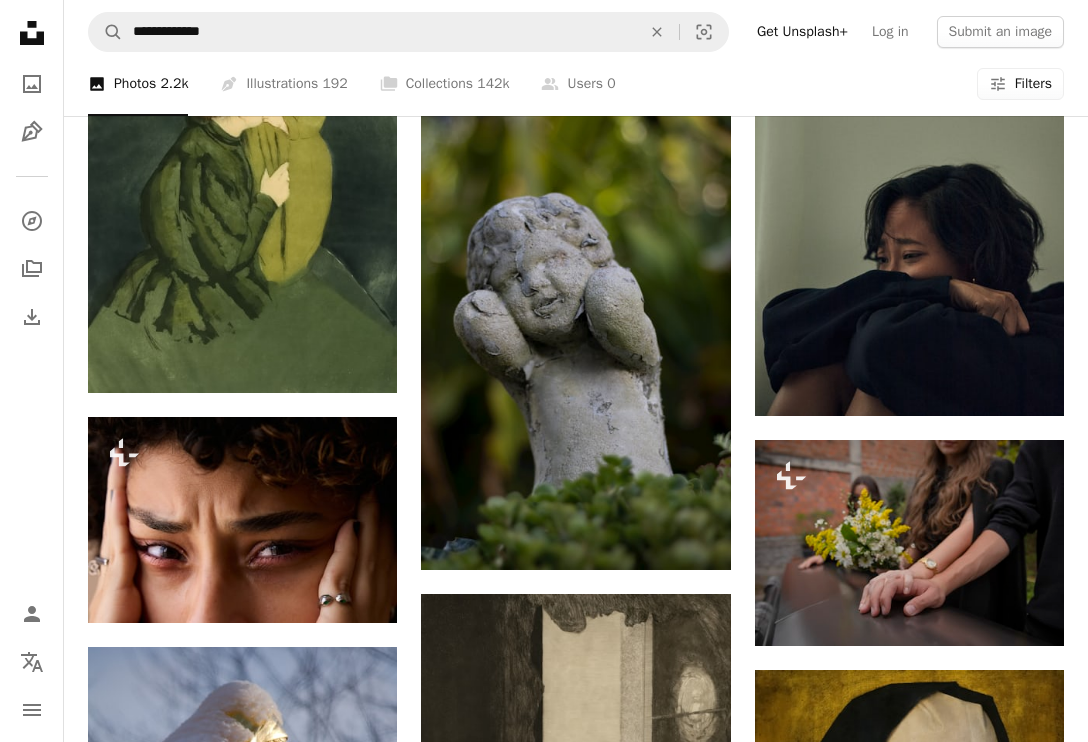 click at bounding box center (282, 12422) 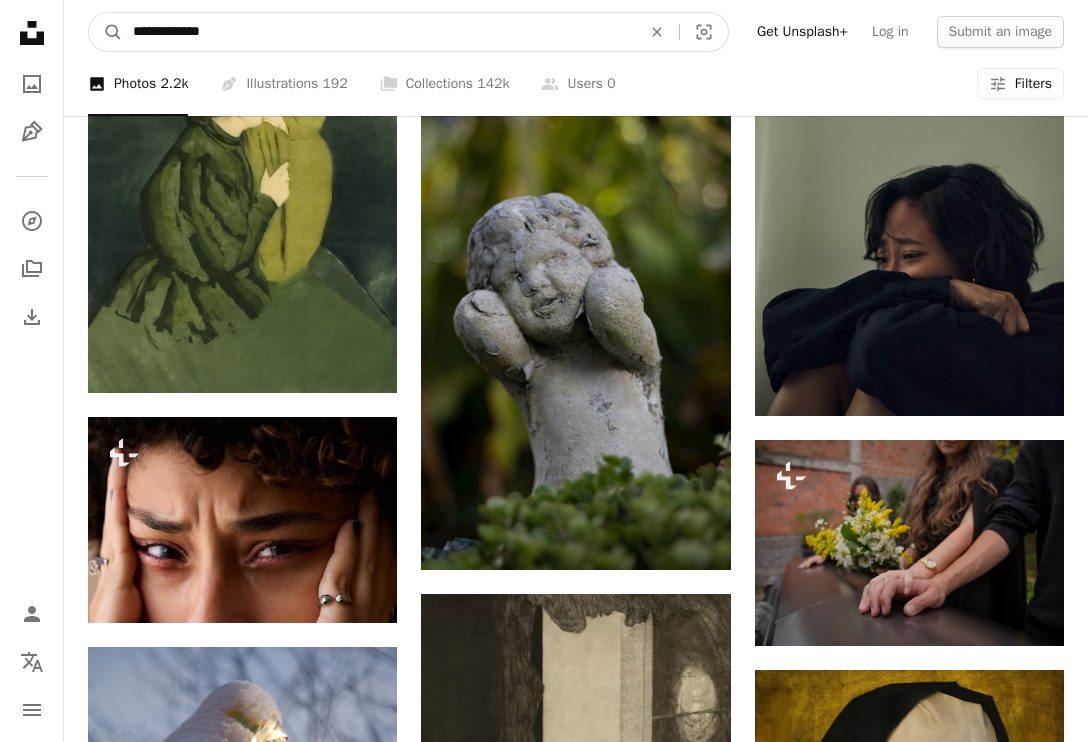 click on "**********" at bounding box center (379, 32) 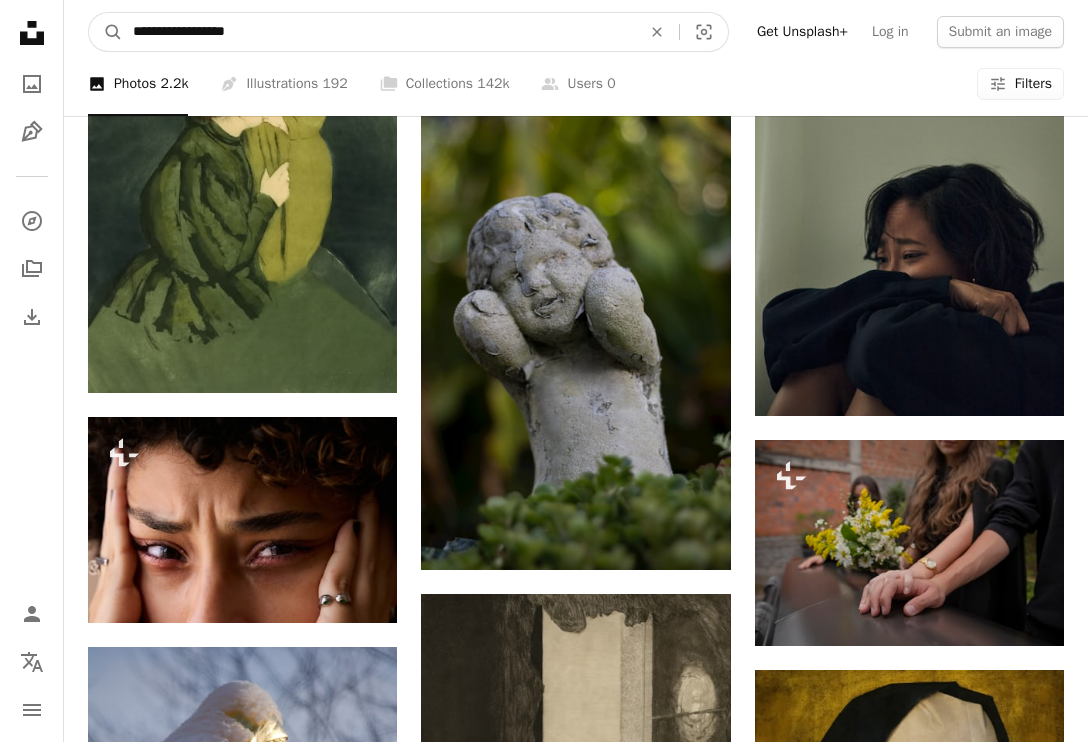 type on "**********" 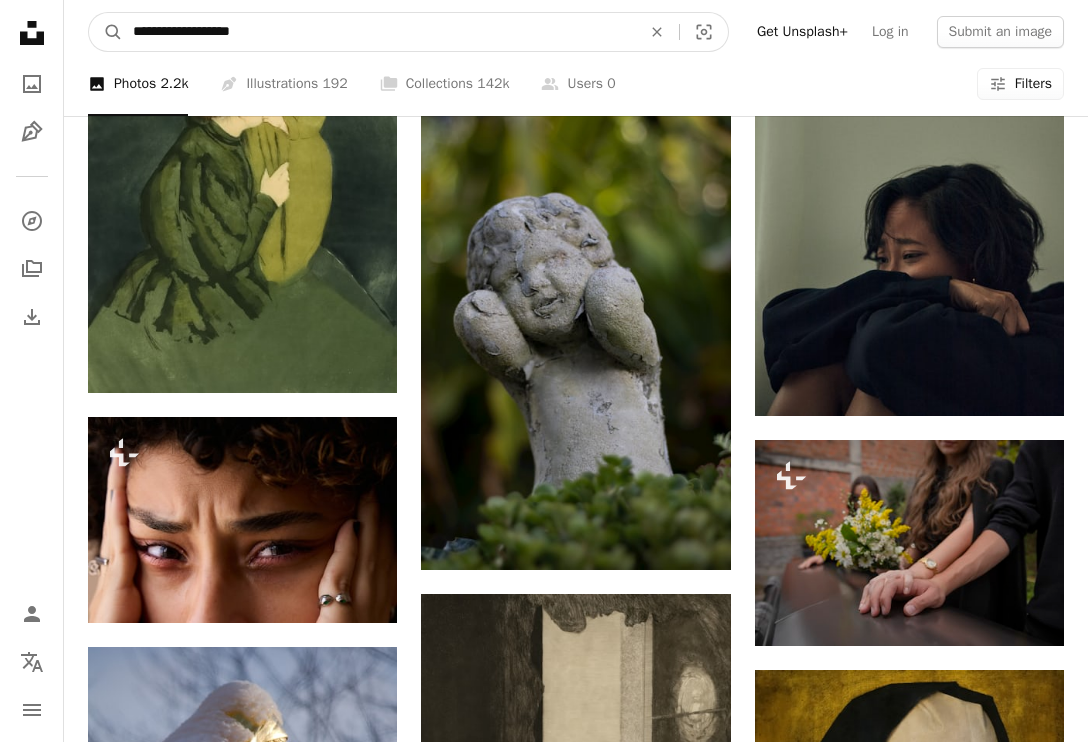 click on "A magnifying glass" at bounding box center [106, 32] 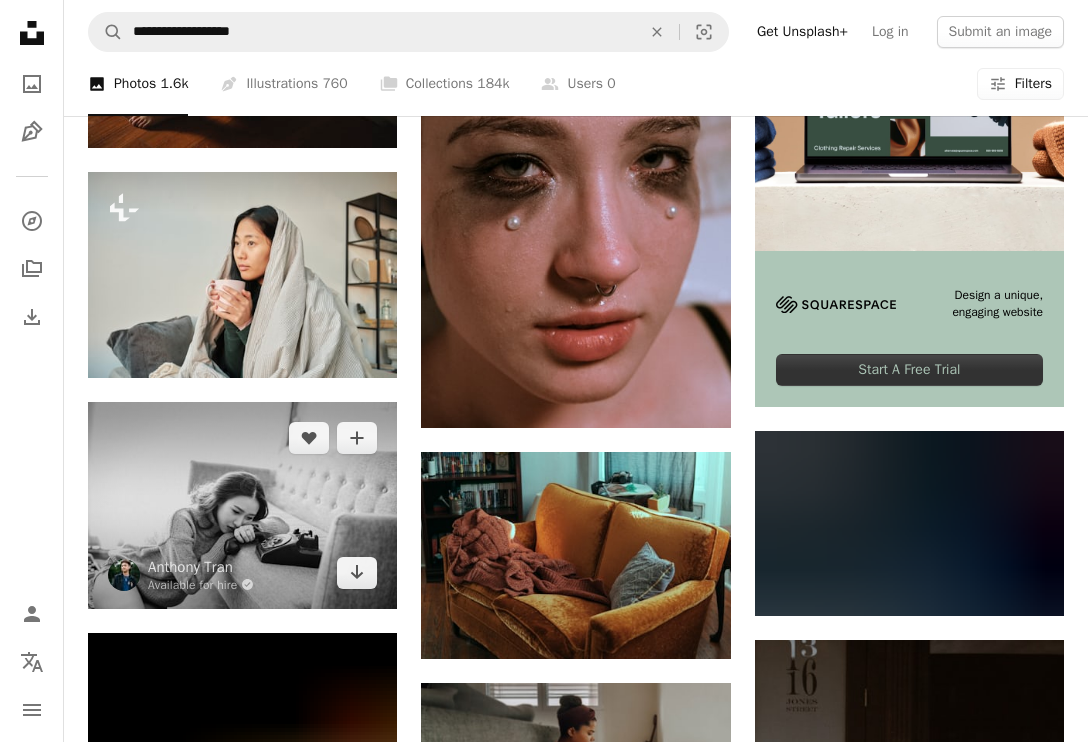 scroll, scrollTop: 565, scrollLeft: 0, axis: vertical 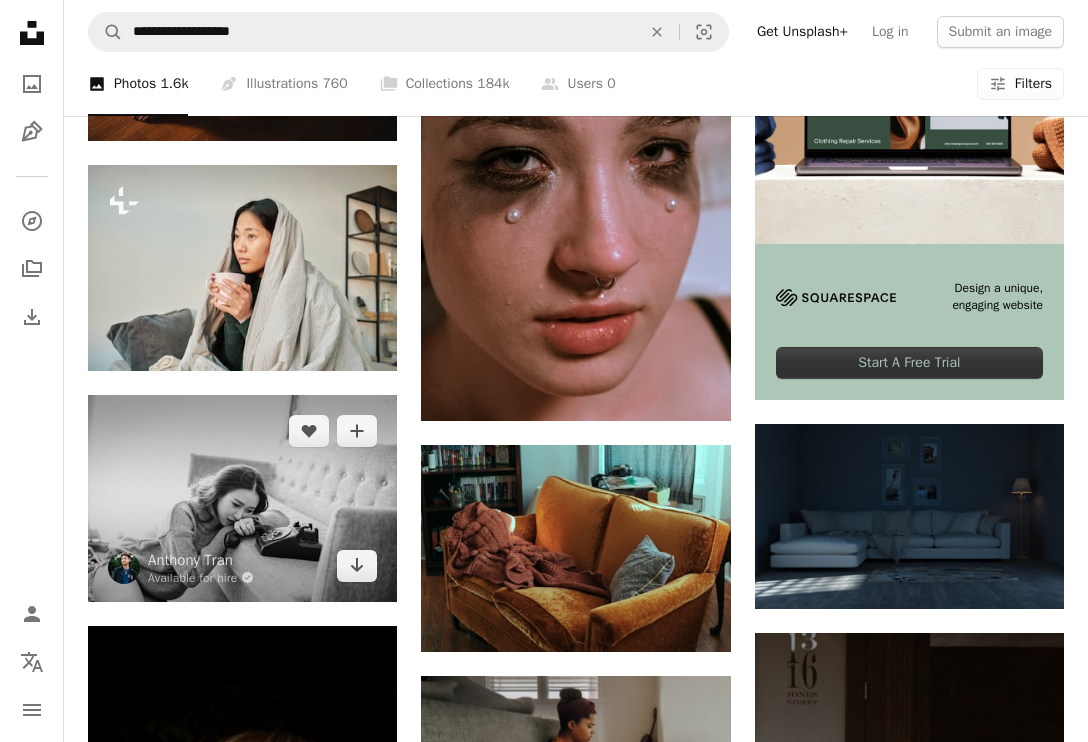 click at bounding box center [242, 498] 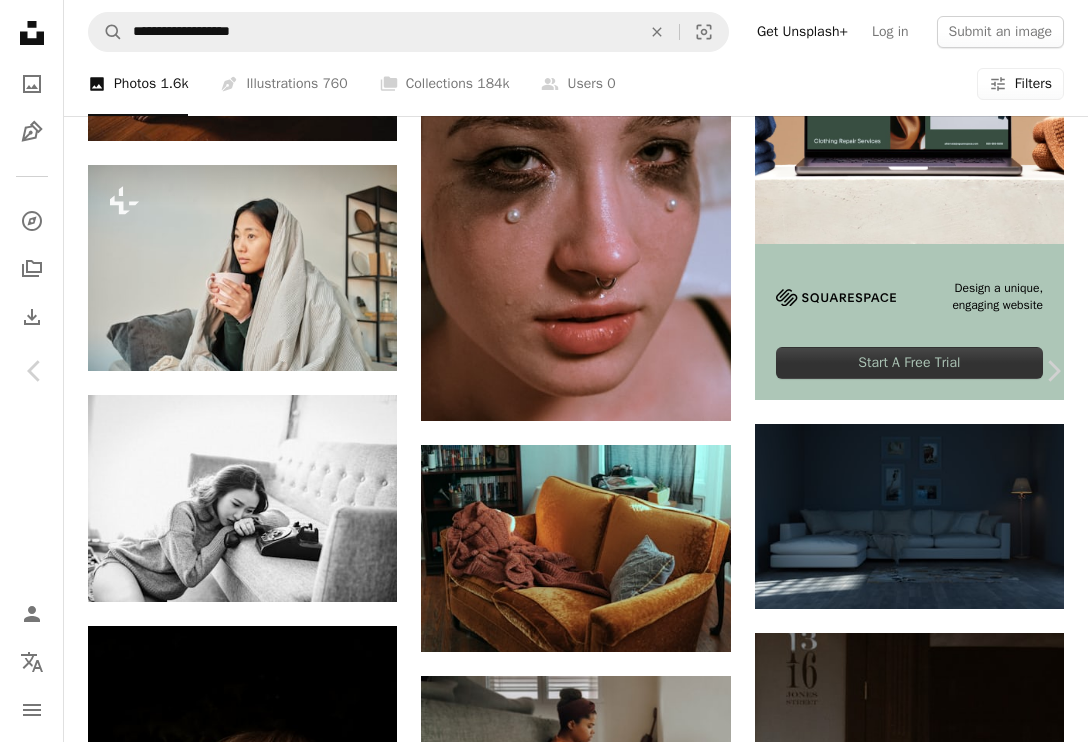 scroll, scrollTop: 32, scrollLeft: 0, axis: vertical 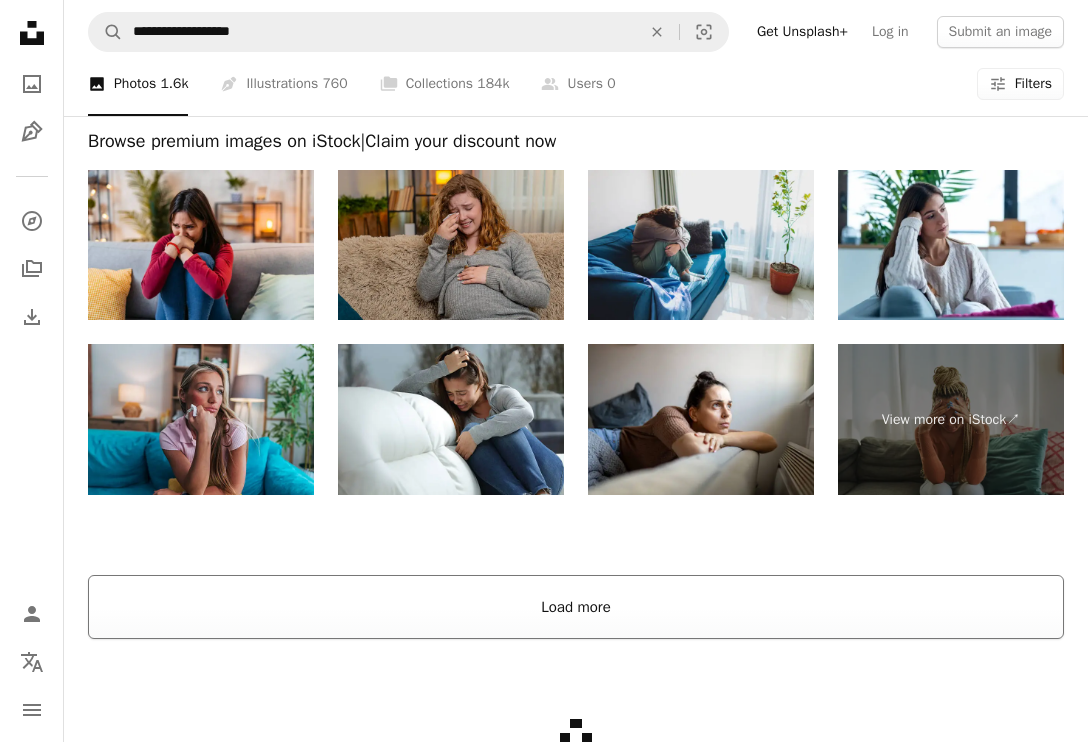 click on "Load more" at bounding box center (576, 607) 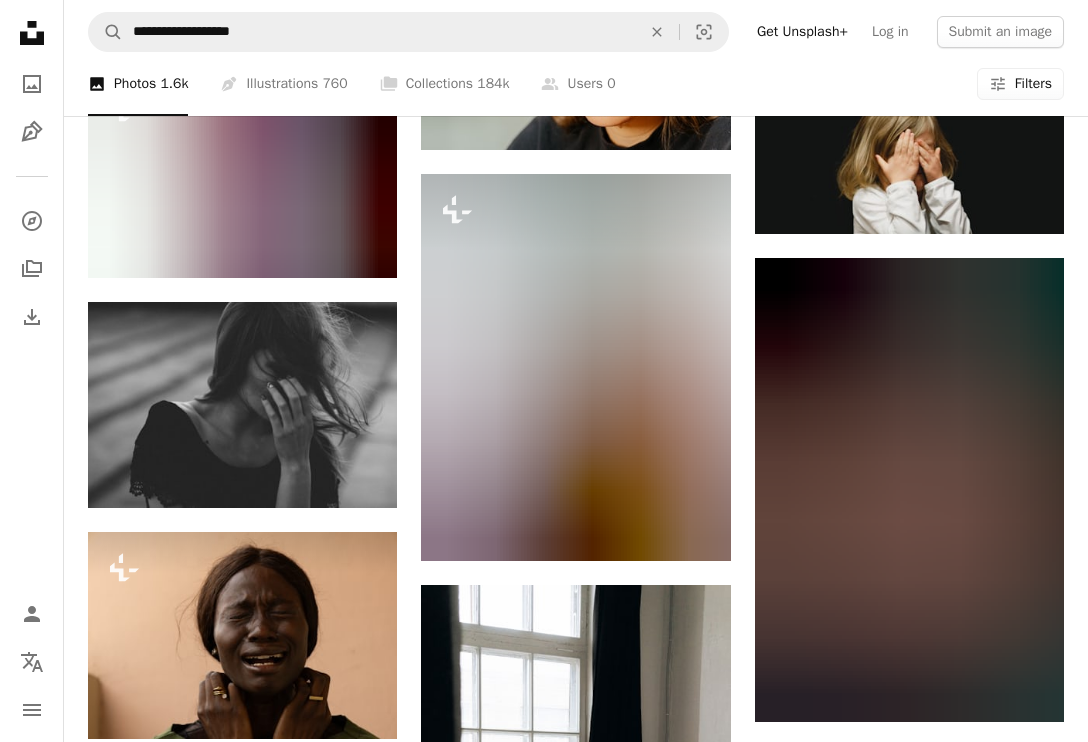 scroll, scrollTop: 21981, scrollLeft: 0, axis: vertical 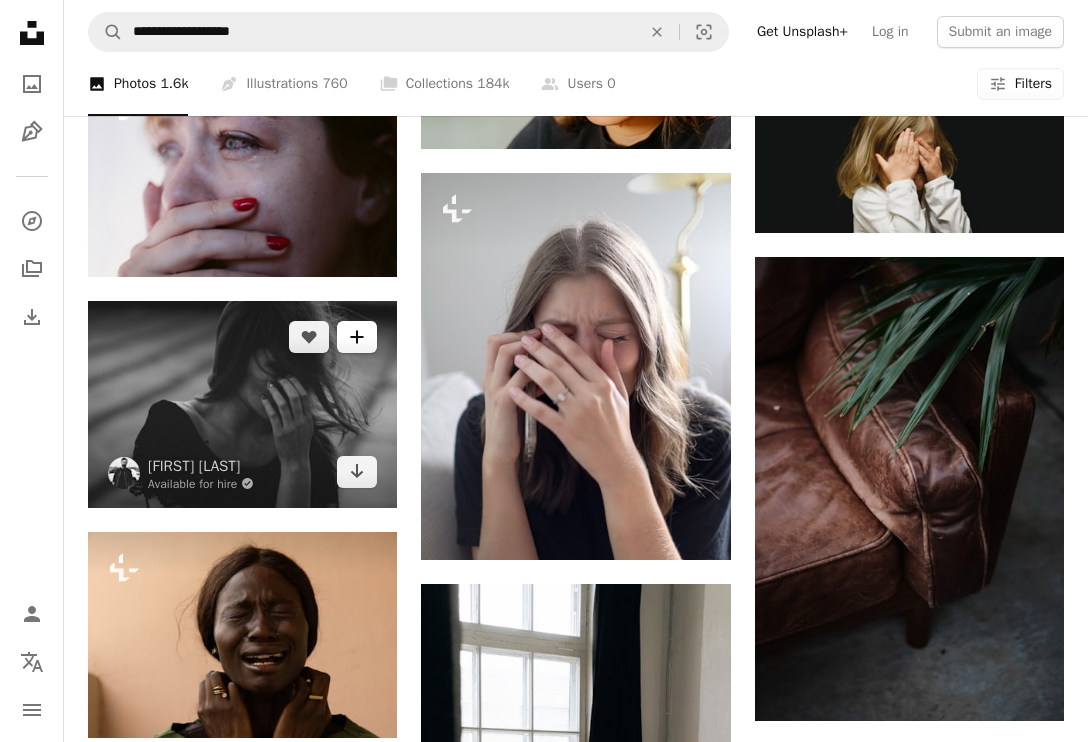 click on "A plus sign" 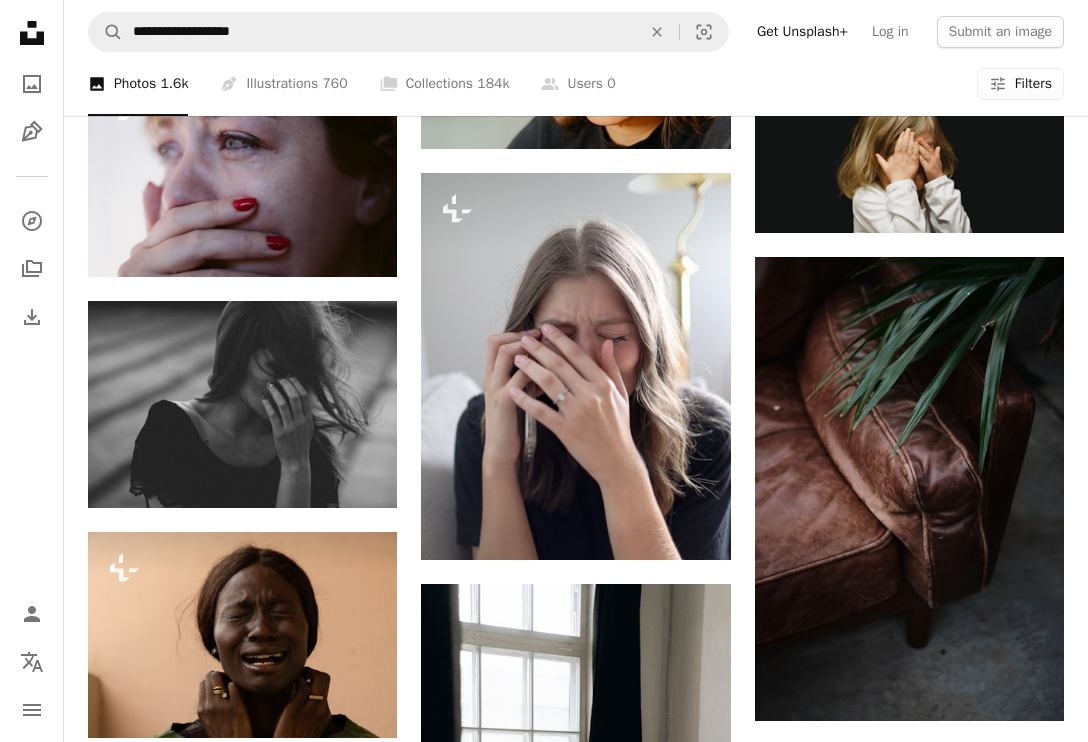 type on "**********" 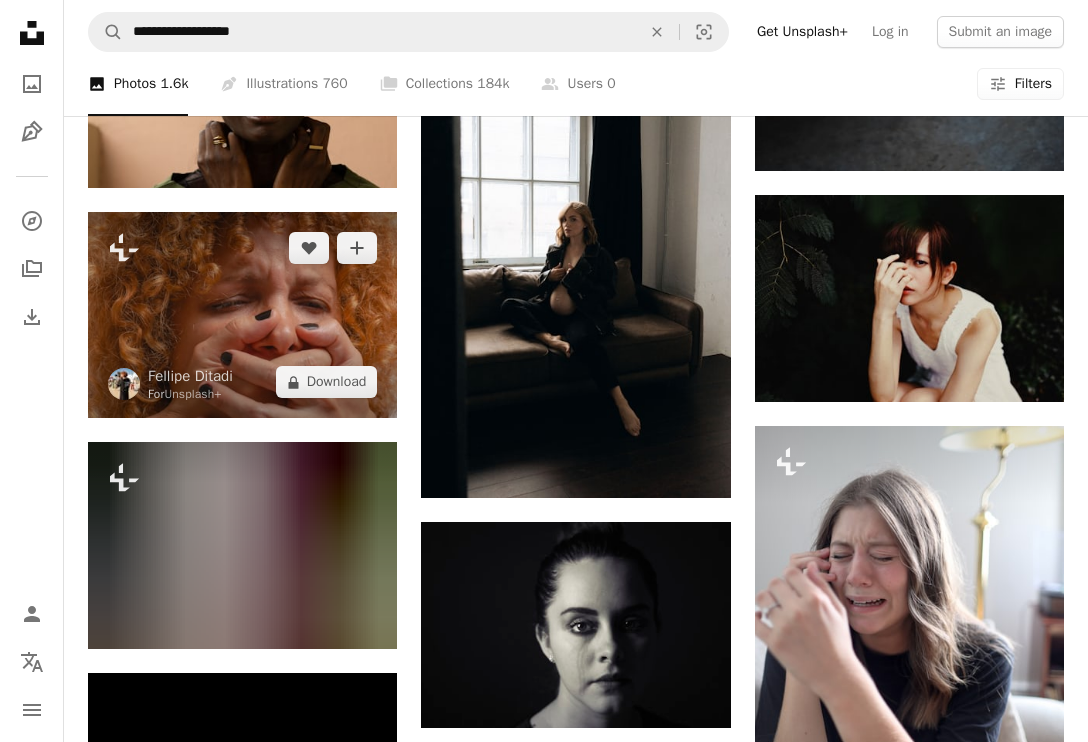 scroll, scrollTop: 22534, scrollLeft: 0, axis: vertical 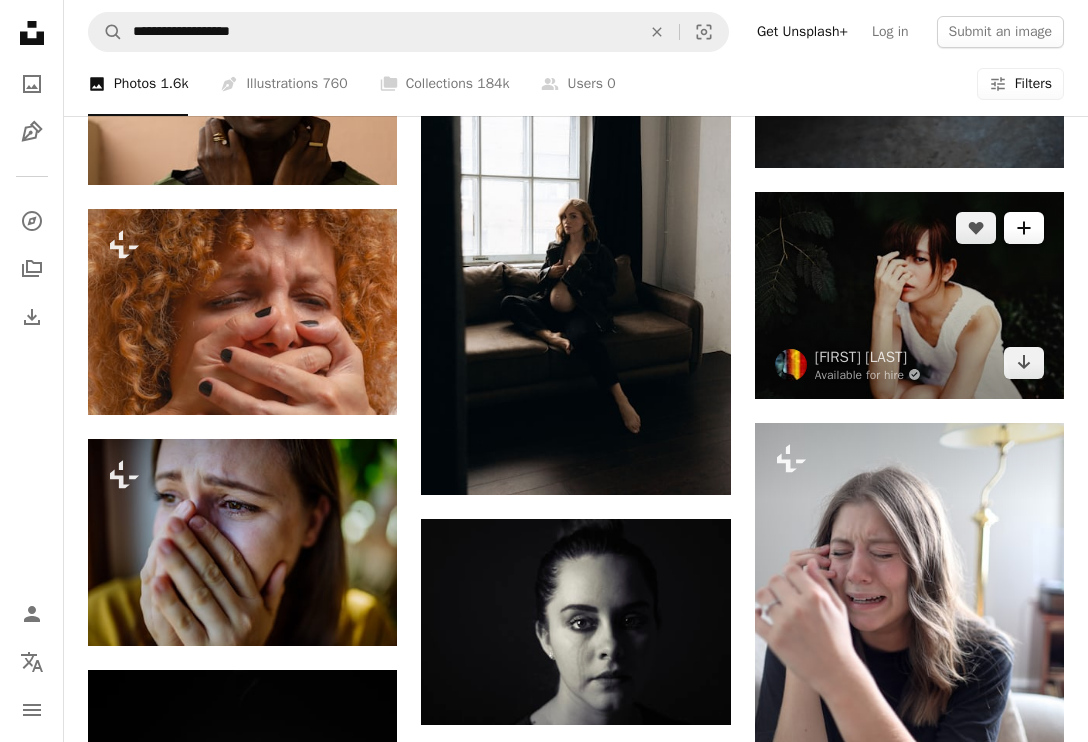 click 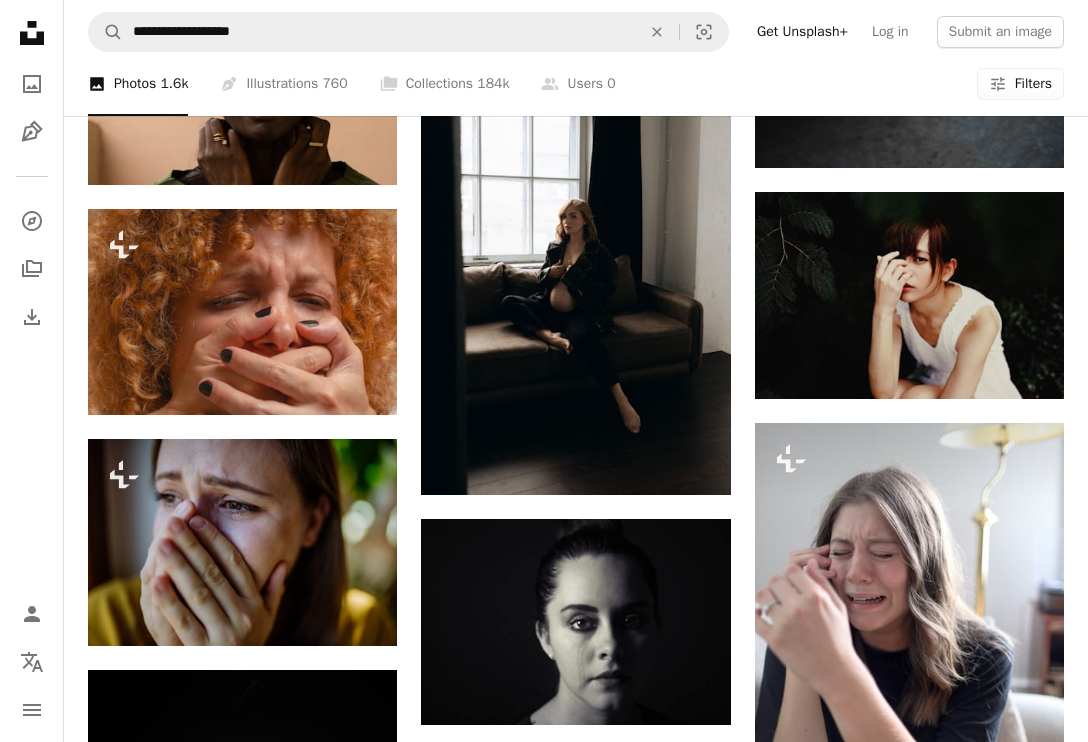 scroll, scrollTop: 5, scrollLeft: 0, axis: vertical 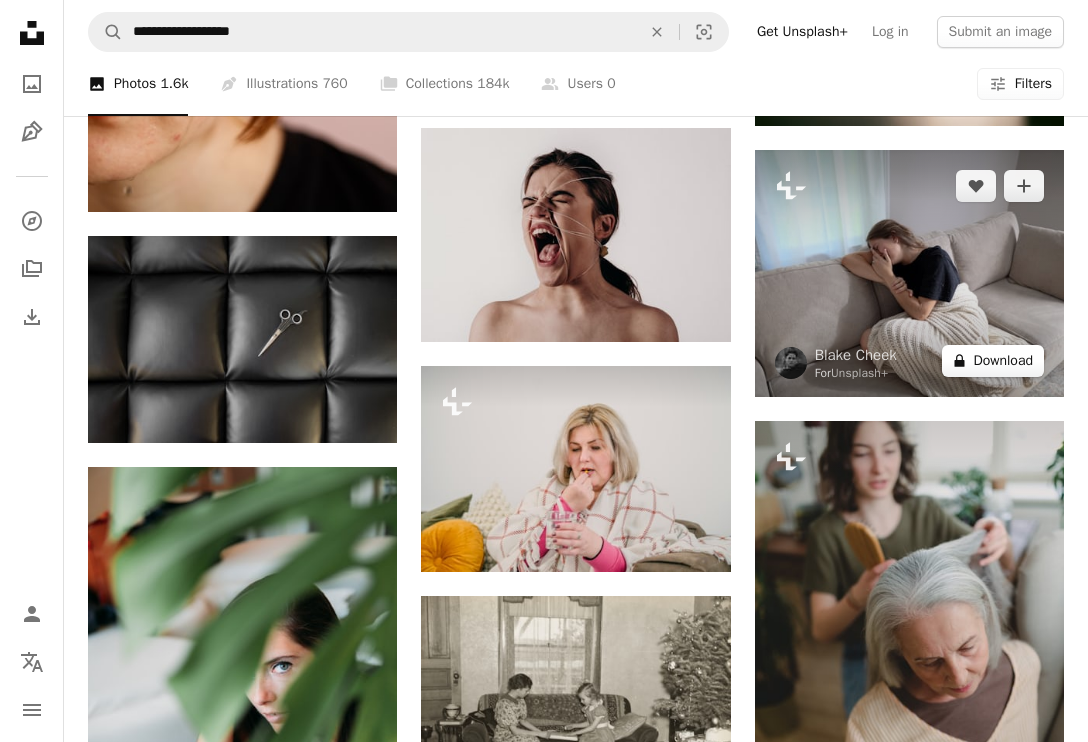 click on "A lock   Download" at bounding box center (993, 361) 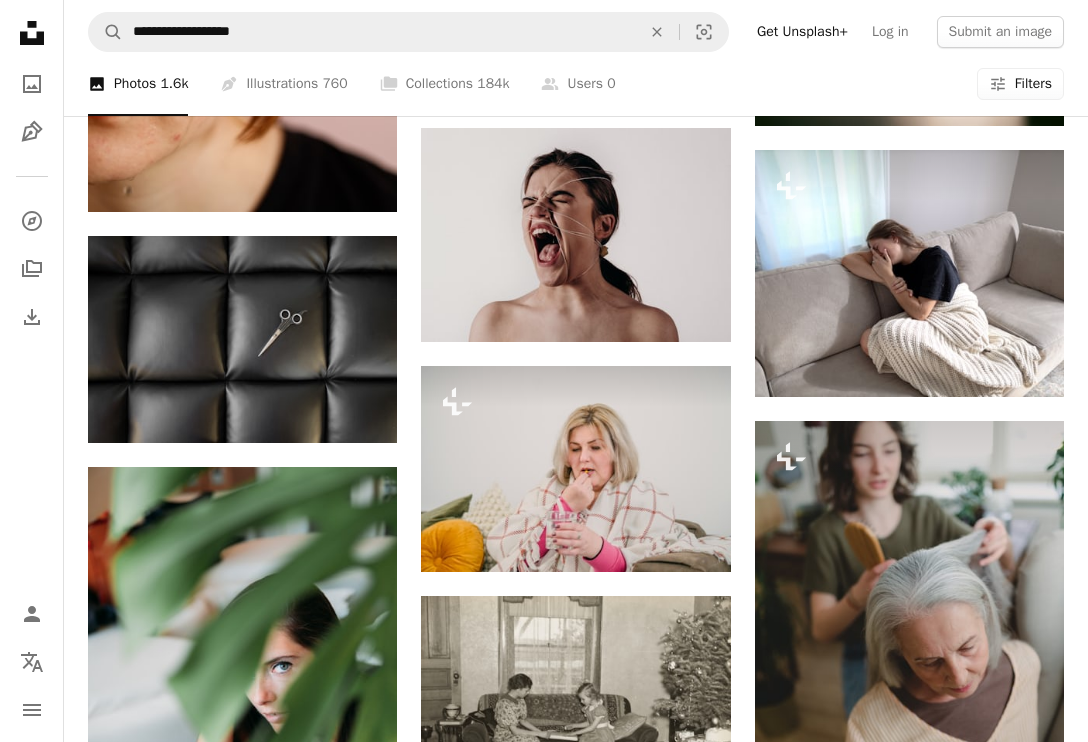 click on "An X shape" at bounding box center (20, 20) 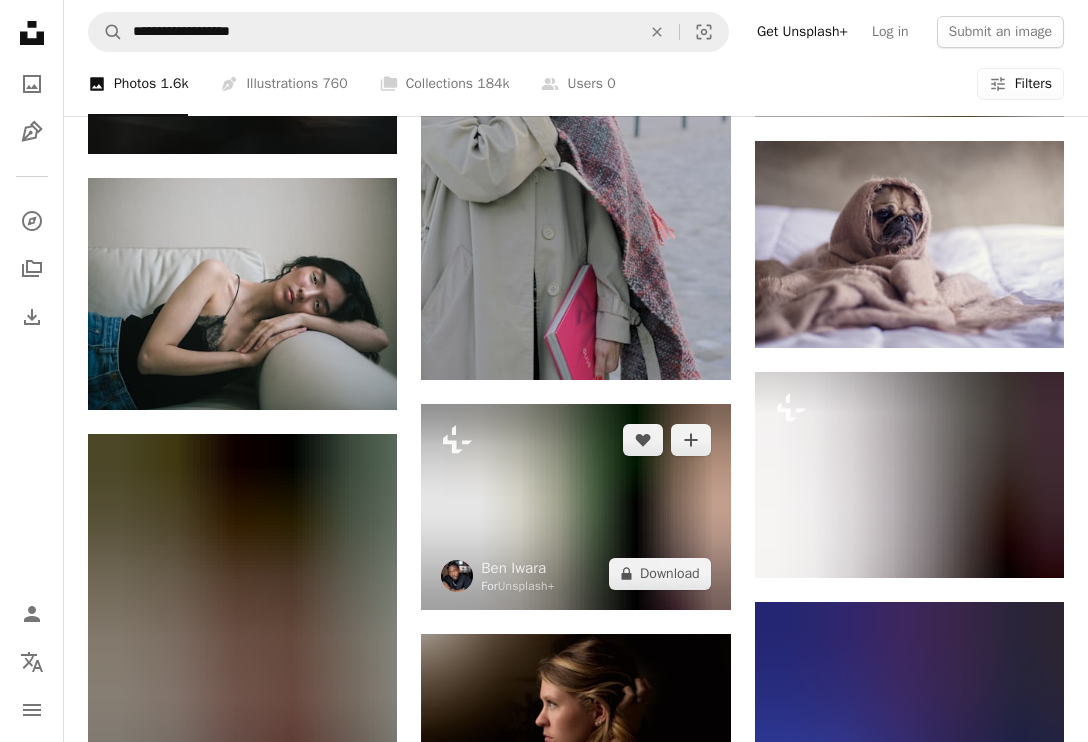 scroll, scrollTop: 42005, scrollLeft: 0, axis: vertical 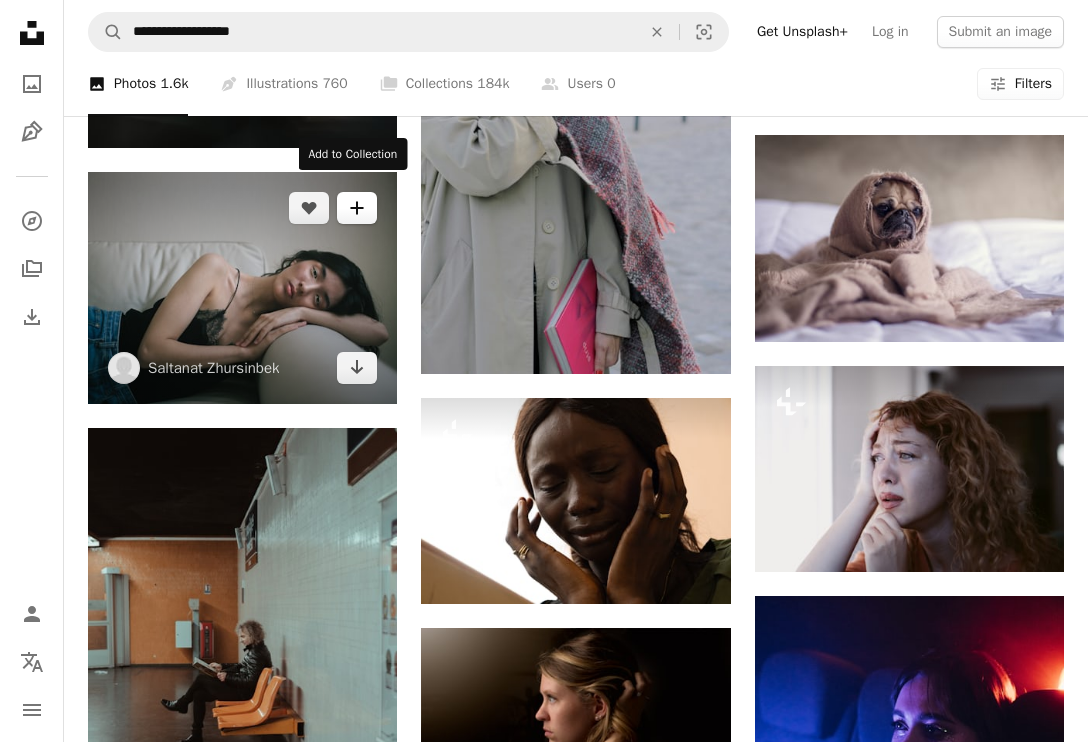 click 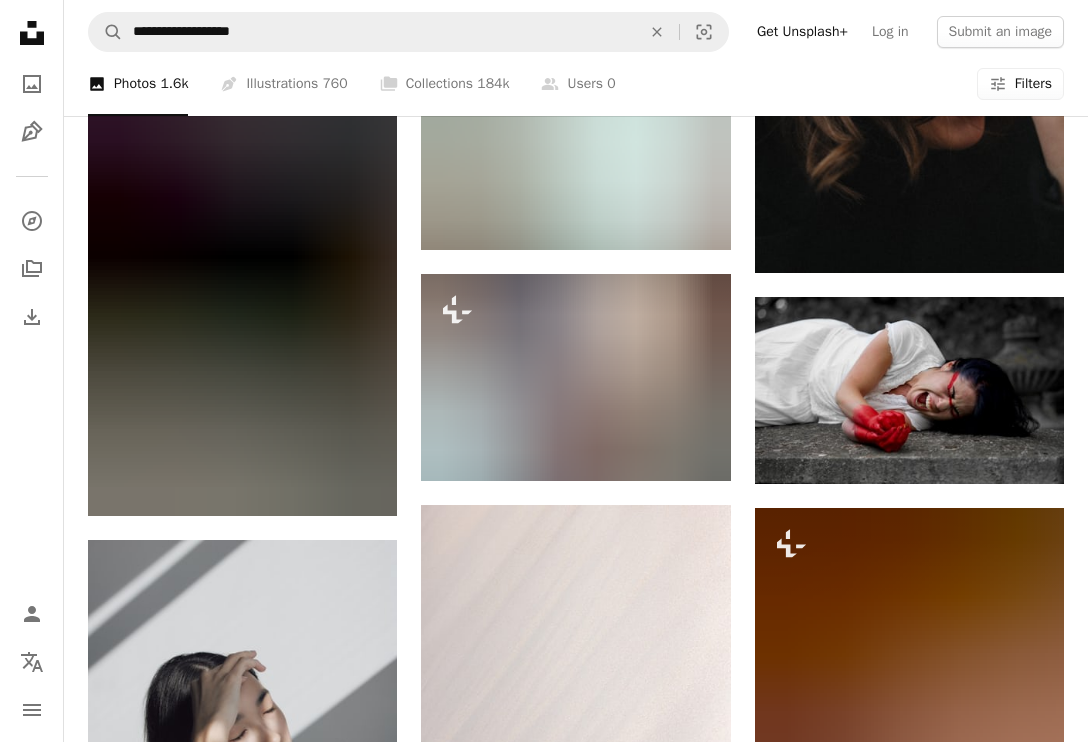 scroll, scrollTop: 43282, scrollLeft: 0, axis: vertical 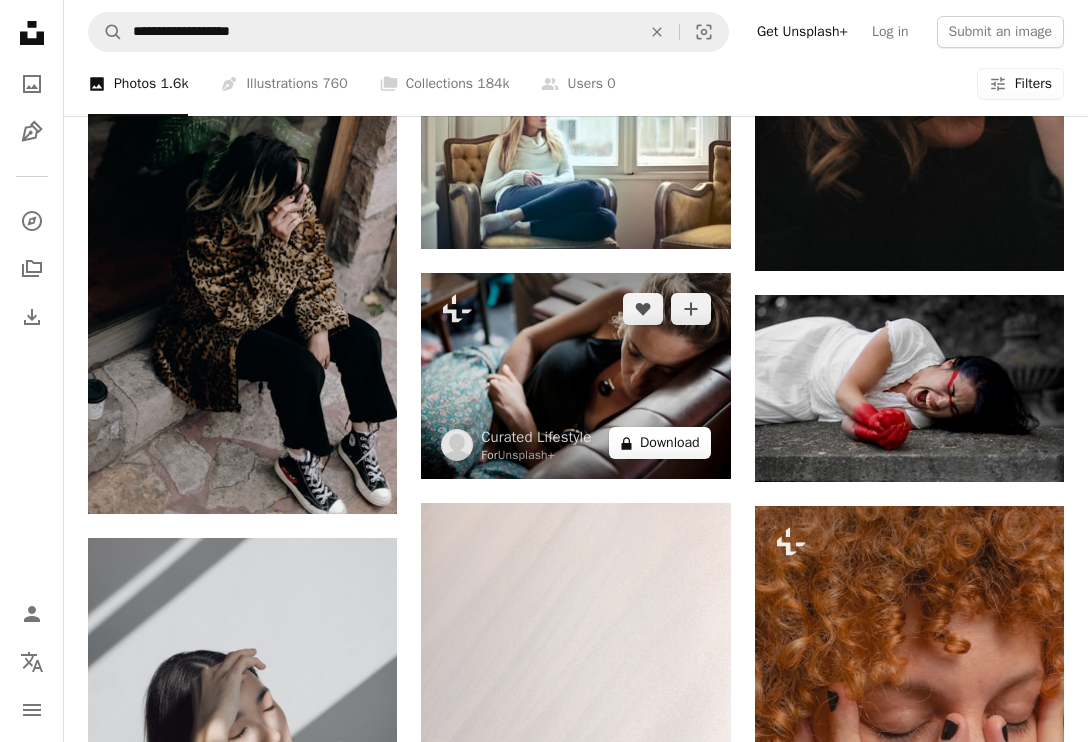 click on "A lock   Download" at bounding box center (660, 443) 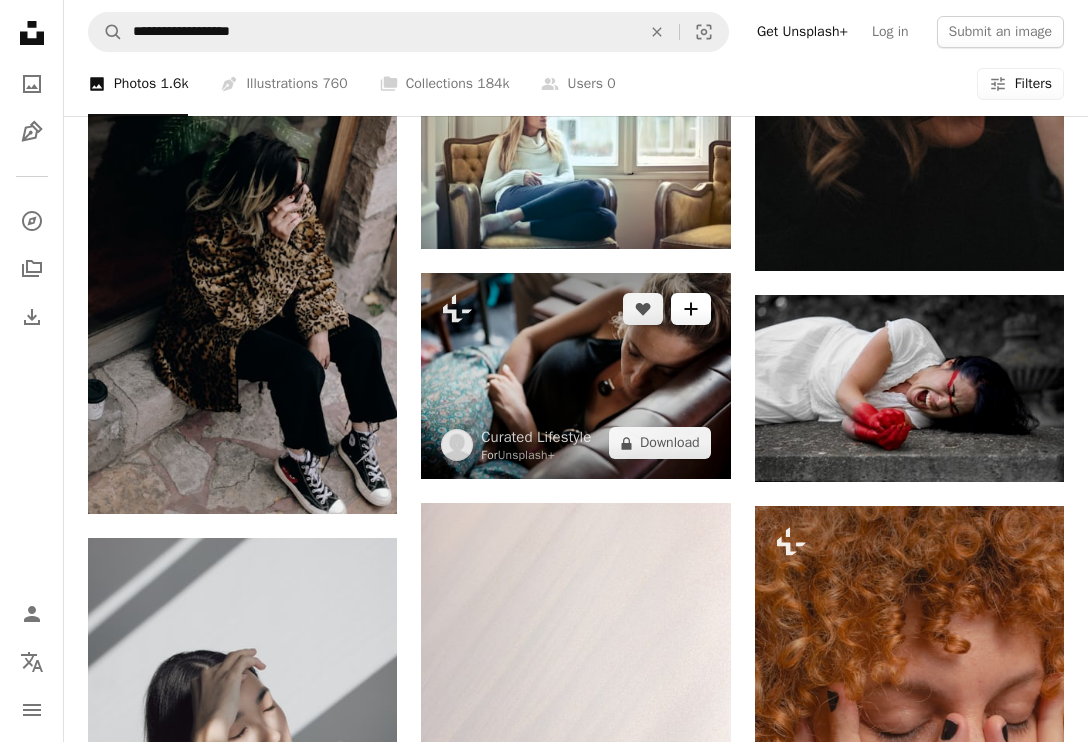 click on "A plus sign" 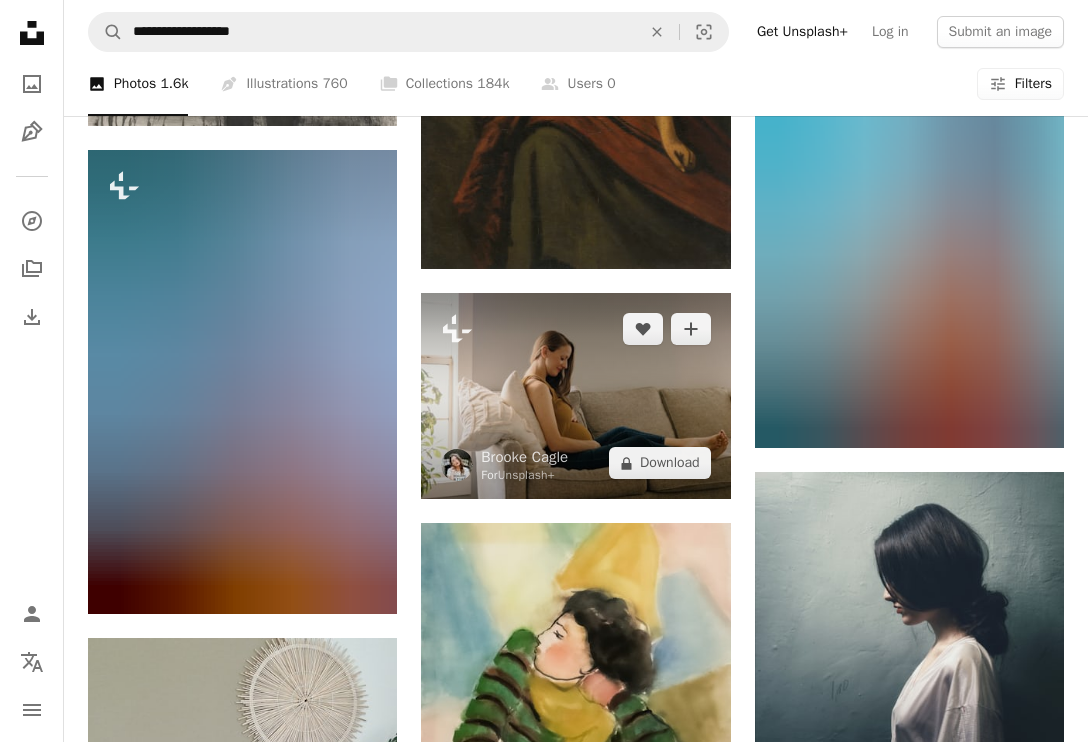 scroll, scrollTop: 51402, scrollLeft: 0, axis: vertical 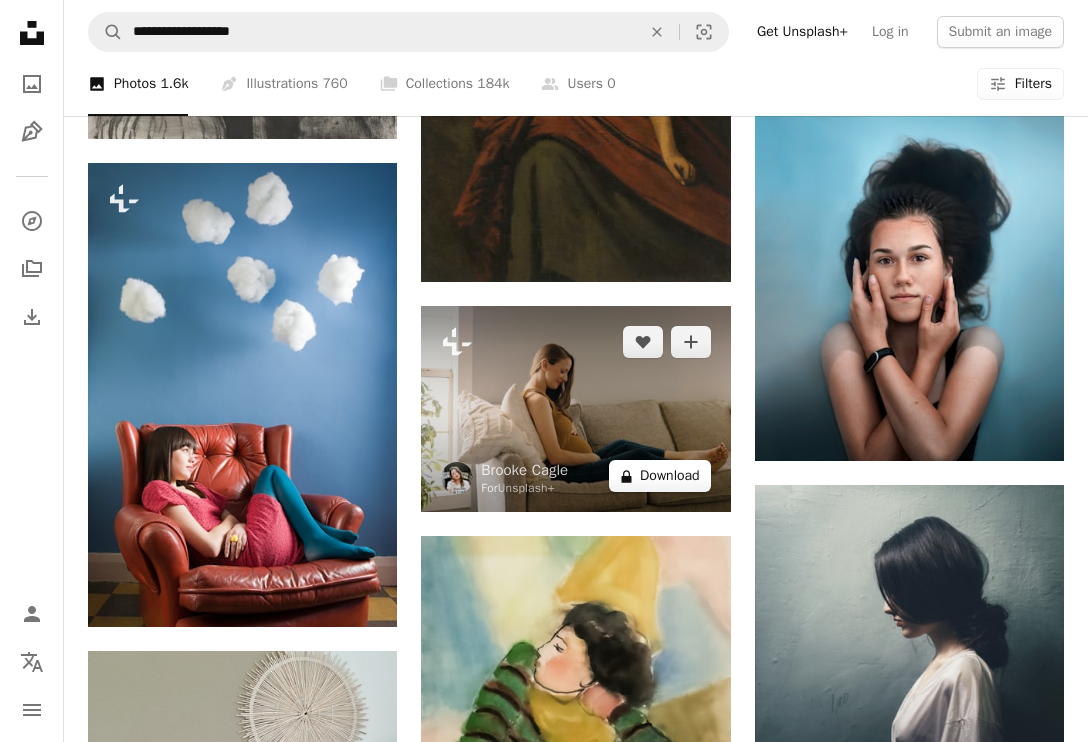 click on "A lock   Download" at bounding box center (660, 476) 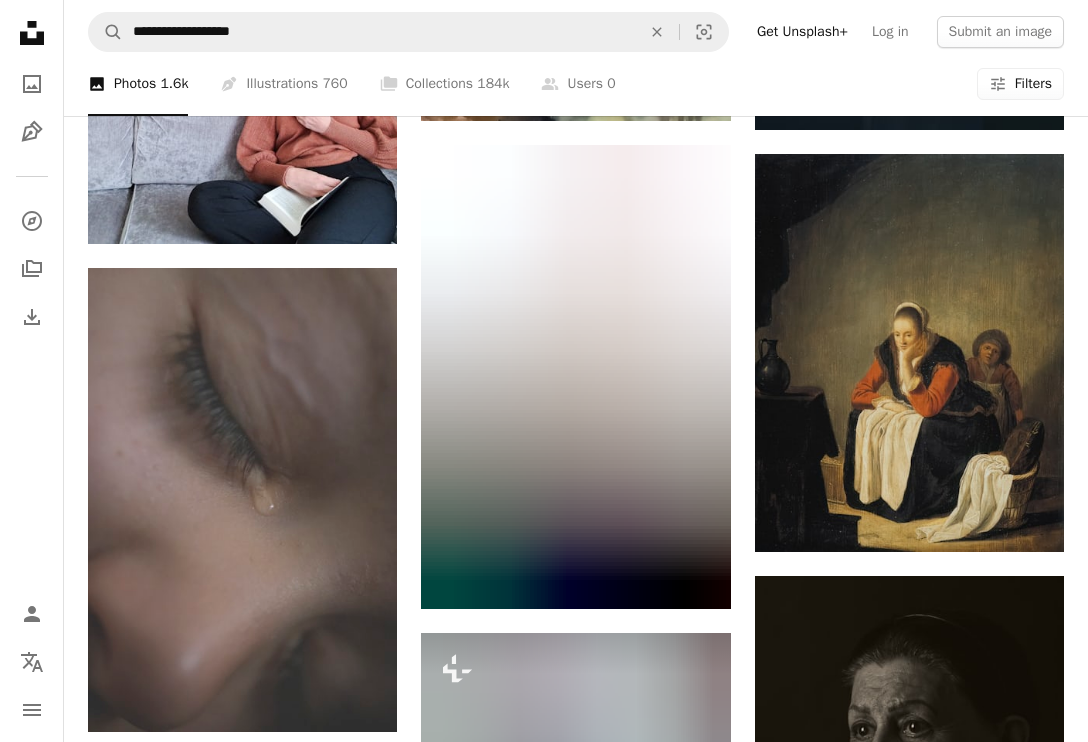scroll, scrollTop: 52253, scrollLeft: 0, axis: vertical 